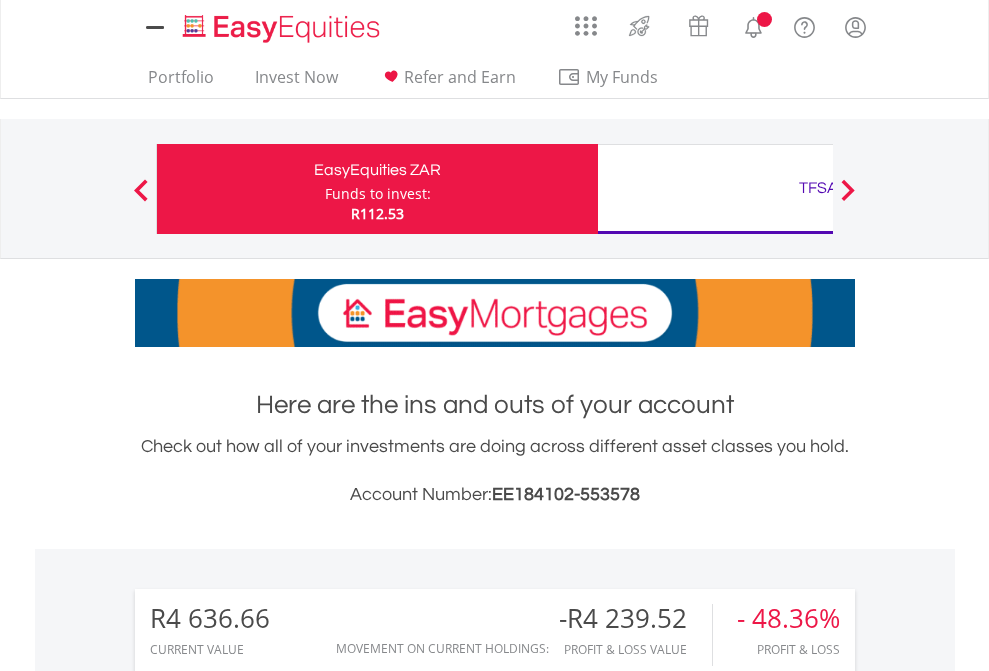 scroll, scrollTop: 0, scrollLeft: 0, axis: both 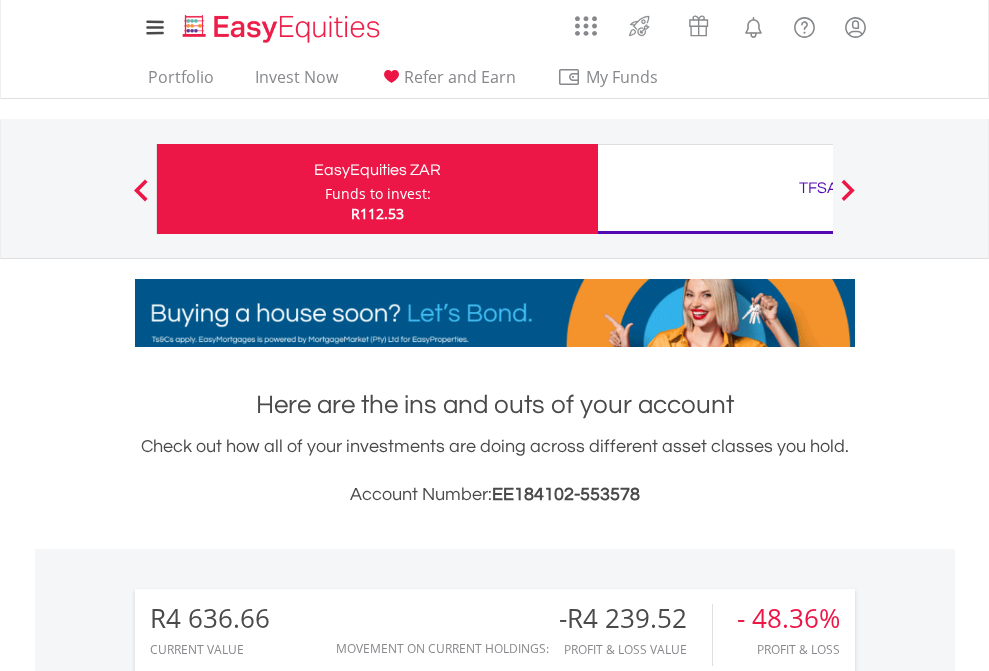 click on "Funds to invest:" at bounding box center (378, 194) 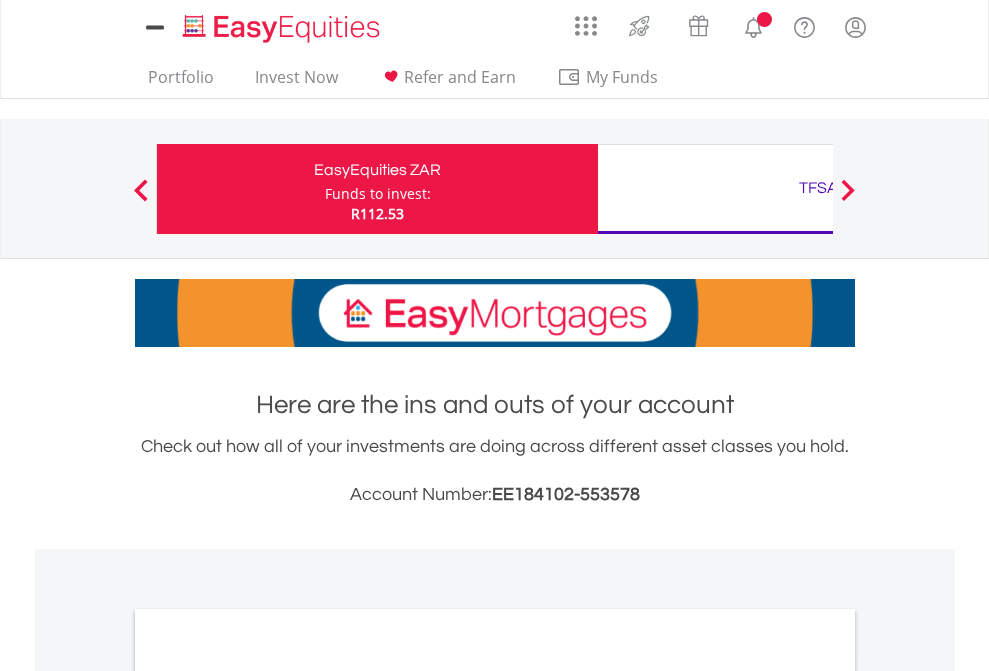 scroll, scrollTop: 0, scrollLeft: 0, axis: both 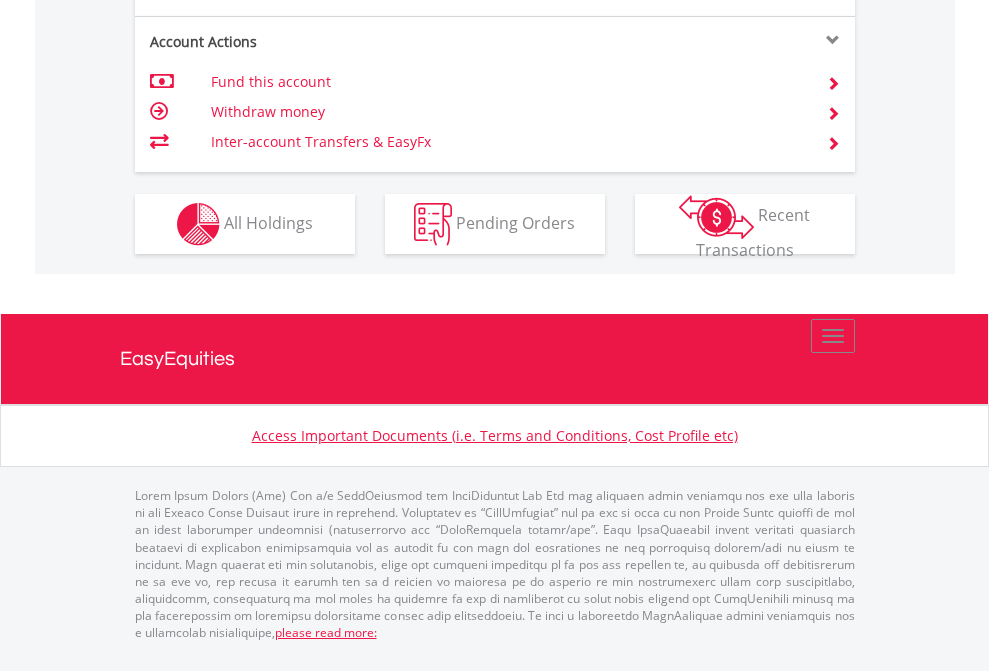 click on "Investment types" at bounding box center (706, -337) 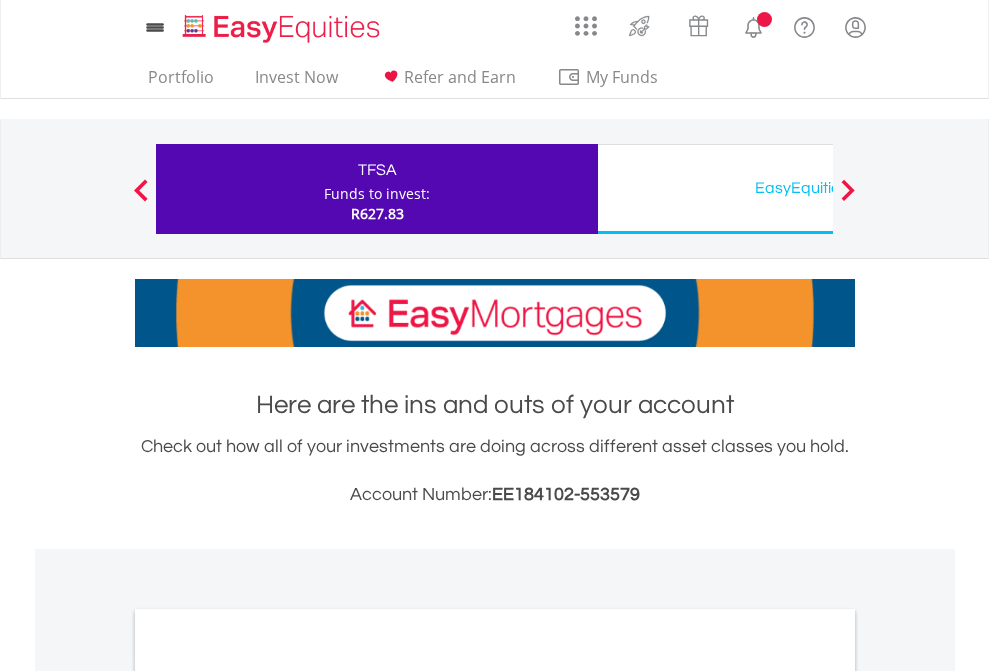 scroll, scrollTop: 0, scrollLeft: 0, axis: both 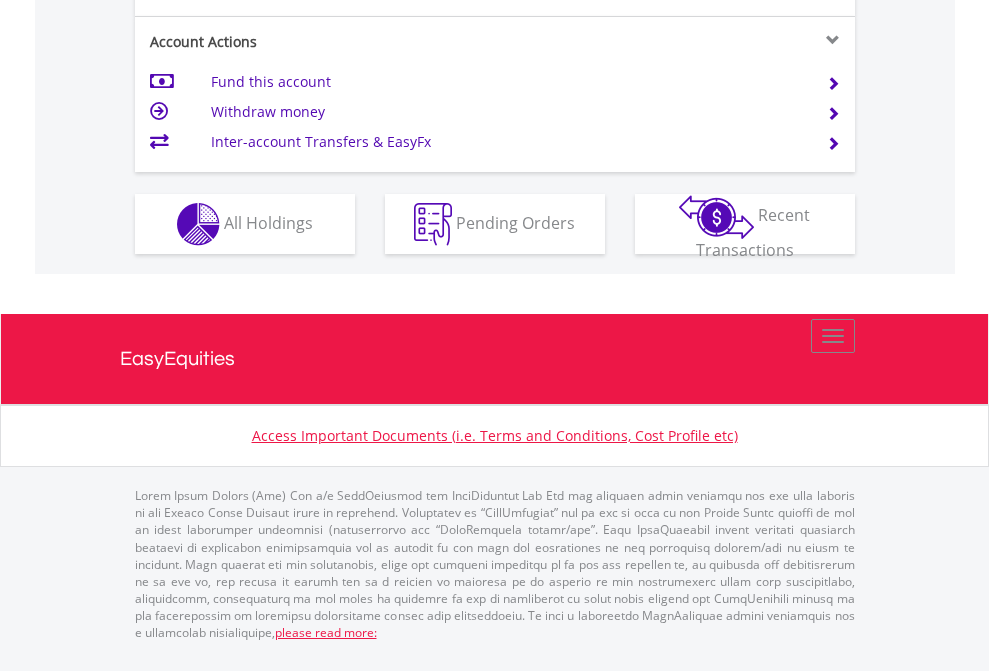 click on "Investment types" at bounding box center [706, -337] 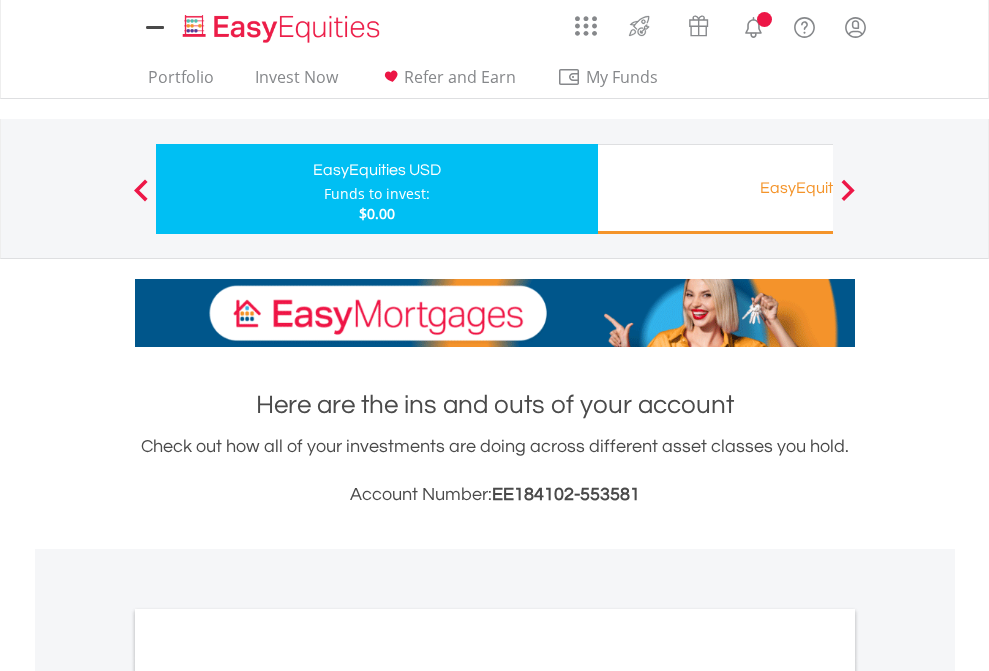 scroll, scrollTop: 0, scrollLeft: 0, axis: both 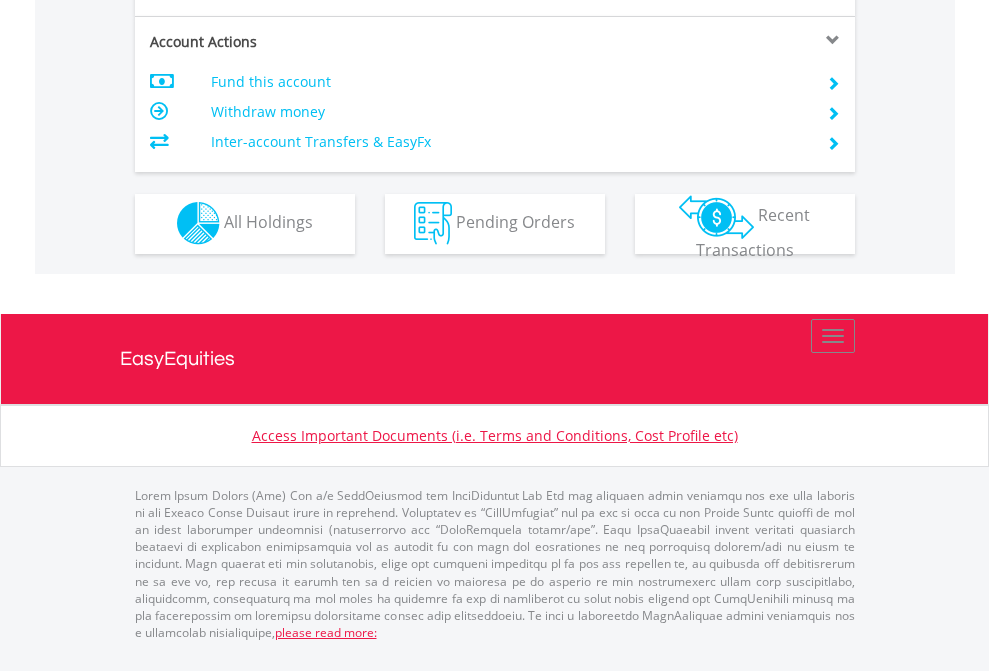 click on "Investment types" at bounding box center [706, -353] 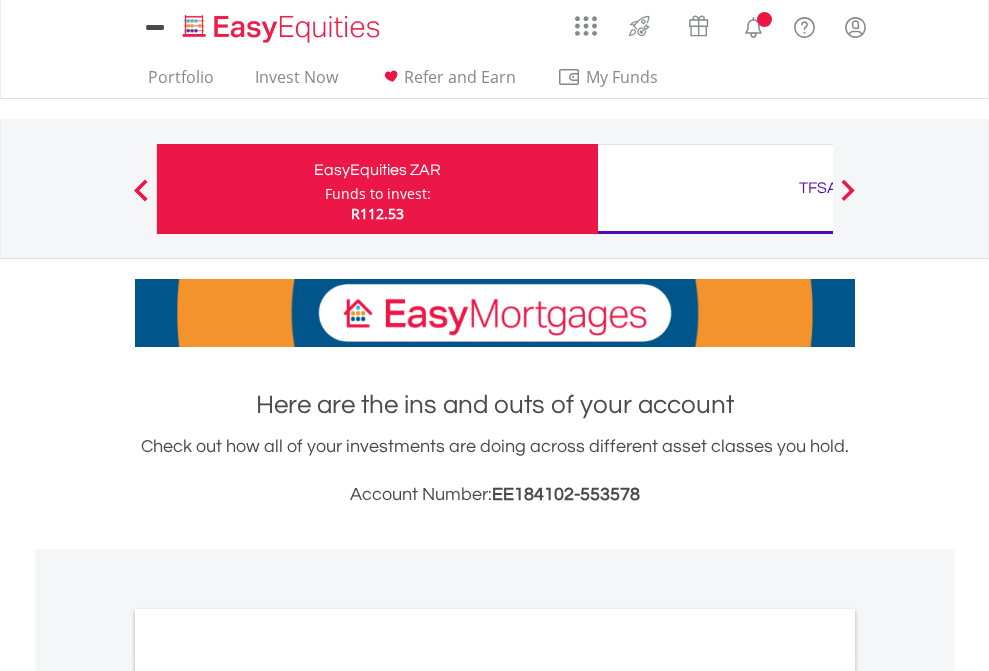 scroll, scrollTop: 0, scrollLeft: 0, axis: both 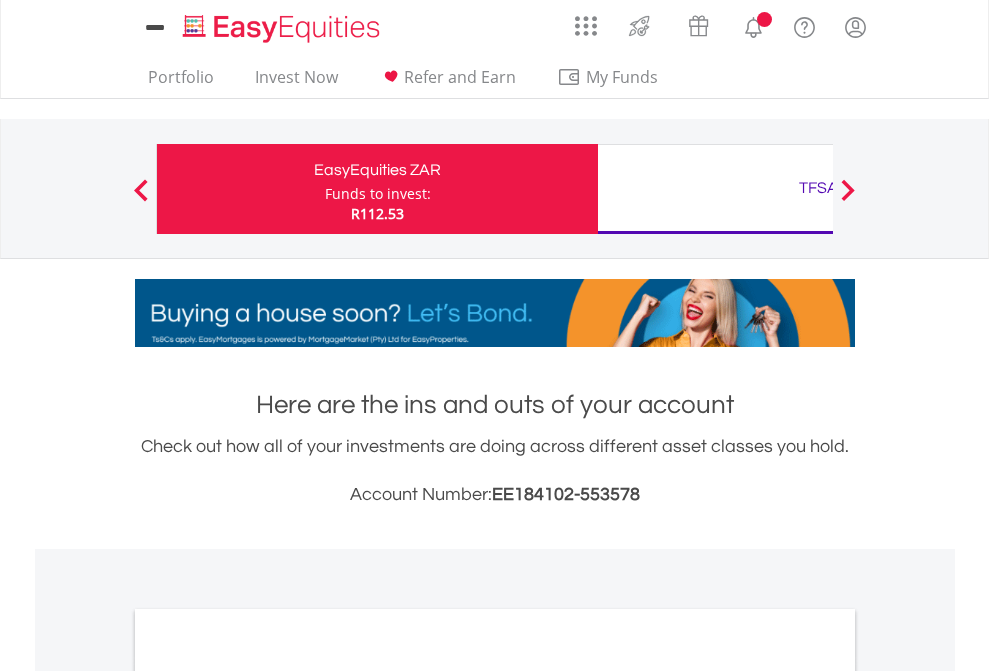 click on "All Holdings" at bounding box center [268, 1096] 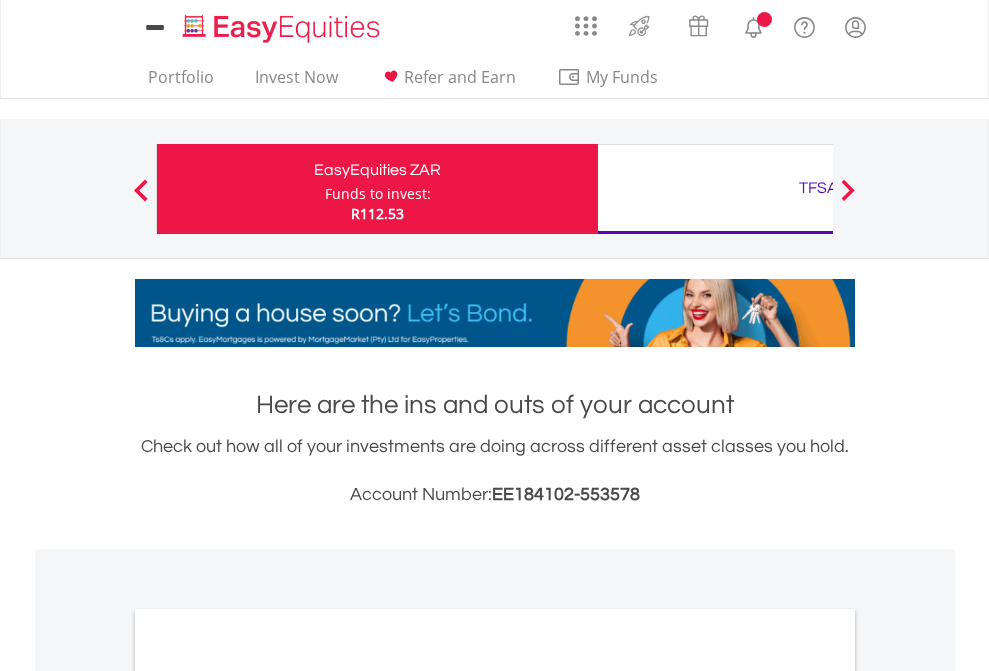 scroll, scrollTop: 1202, scrollLeft: 0, axis: vertical 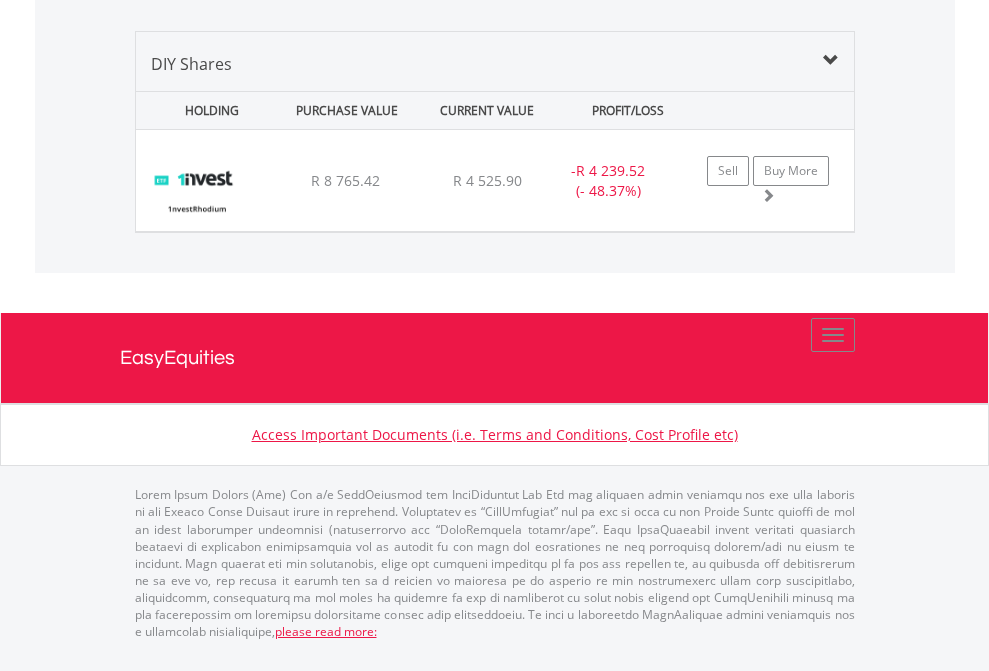 click on "TFSA" at bounding box center [818, -1419] 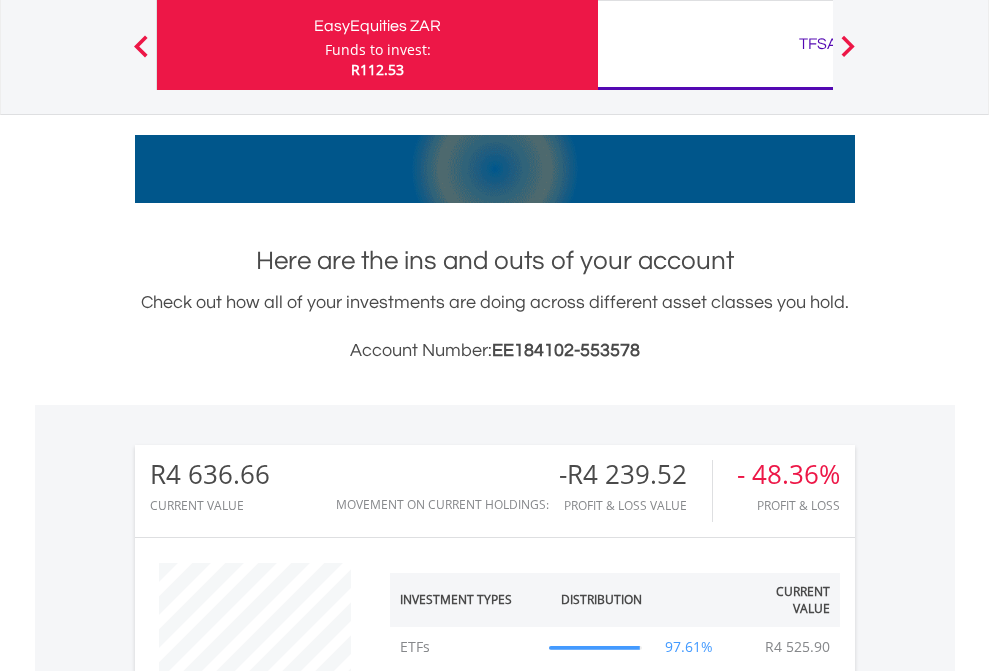 scroll, scrollTop: 999808, scrollLeft: 999687, axis: both 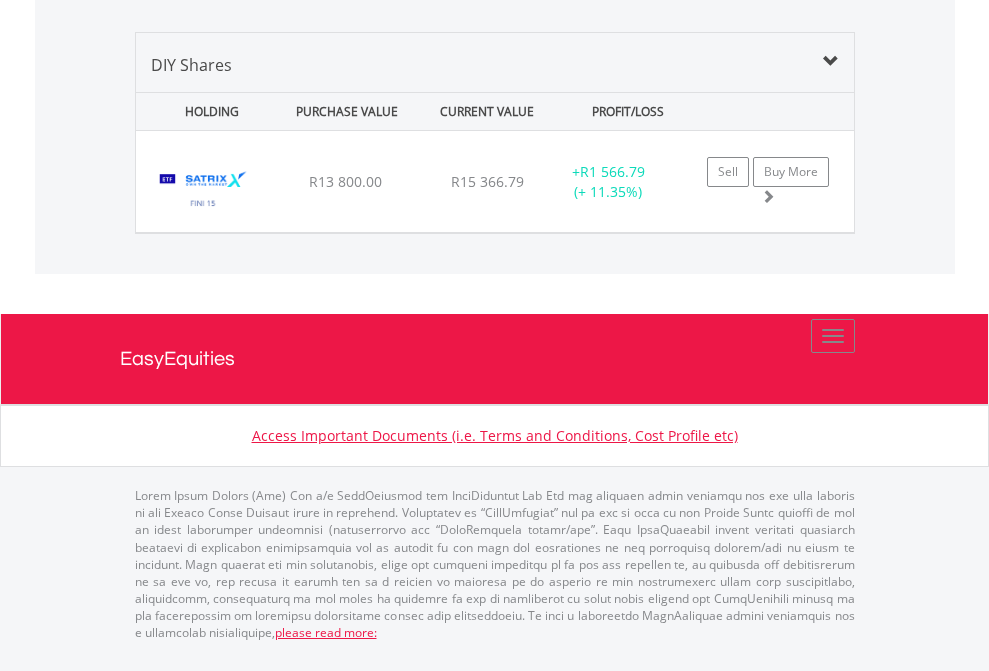click on "EasyEquities USD" at bounding box center [818, -968] 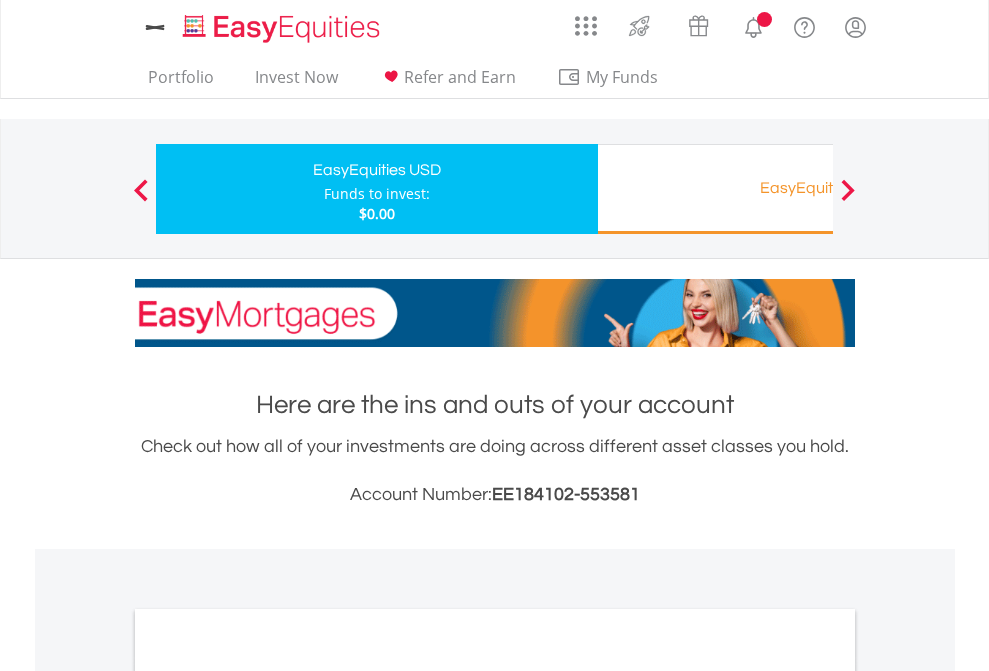 click on "All Holdings" at bounding box center (268, 1096) 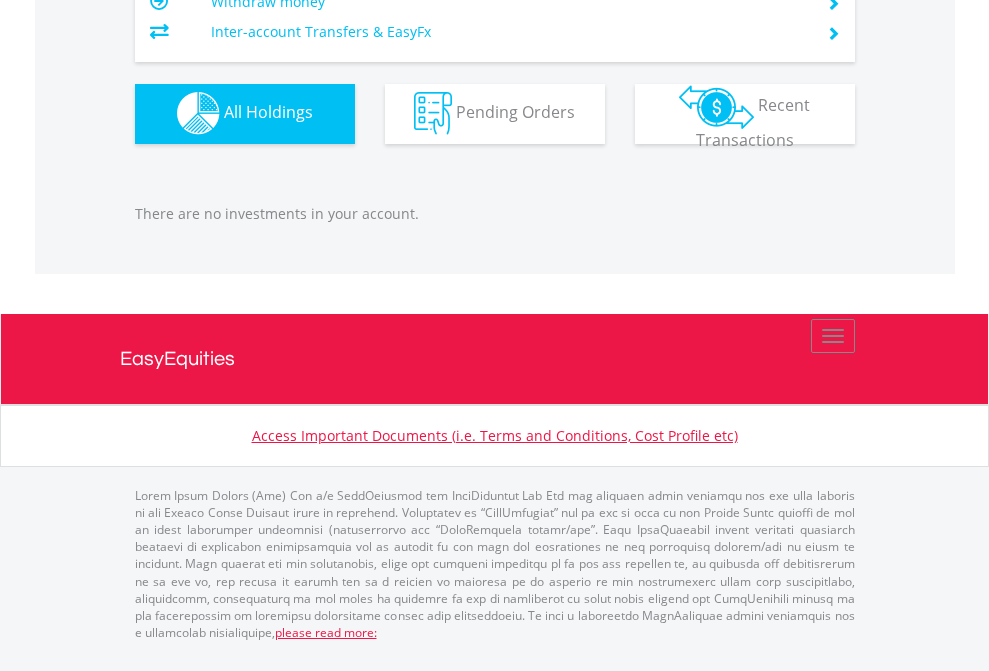 scroll, scrollTop: 1980, scrollLeft: 0, axis: vertical 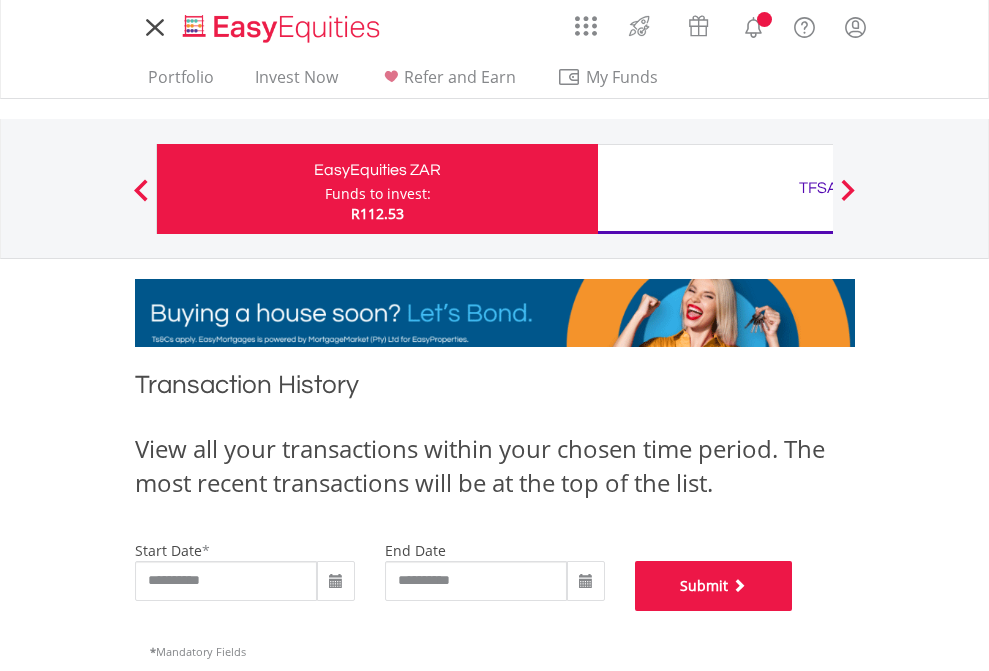 click on "Submit" at bounding box center [714, 586] 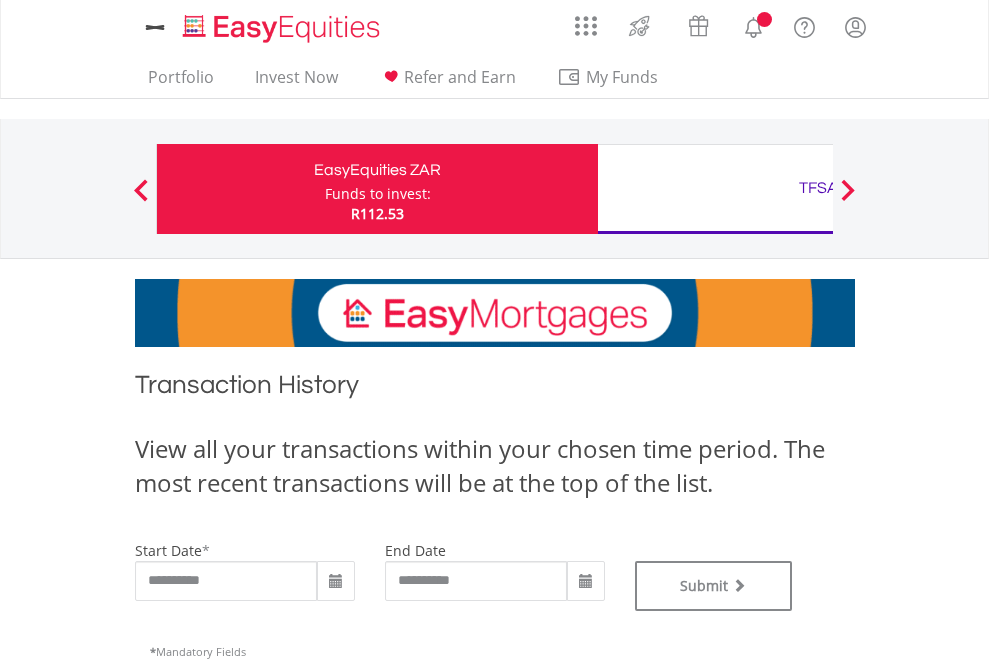 scroll, scrollTop: 0, scrollLeft: 0, axis: both 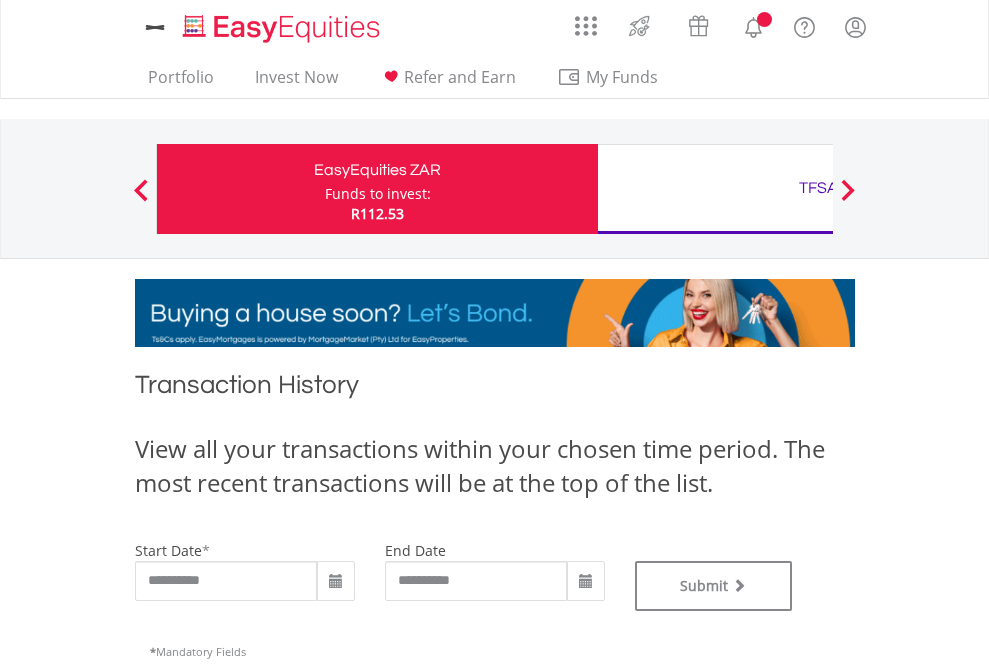 click on "TFSA" at bounding box center [818, 188] 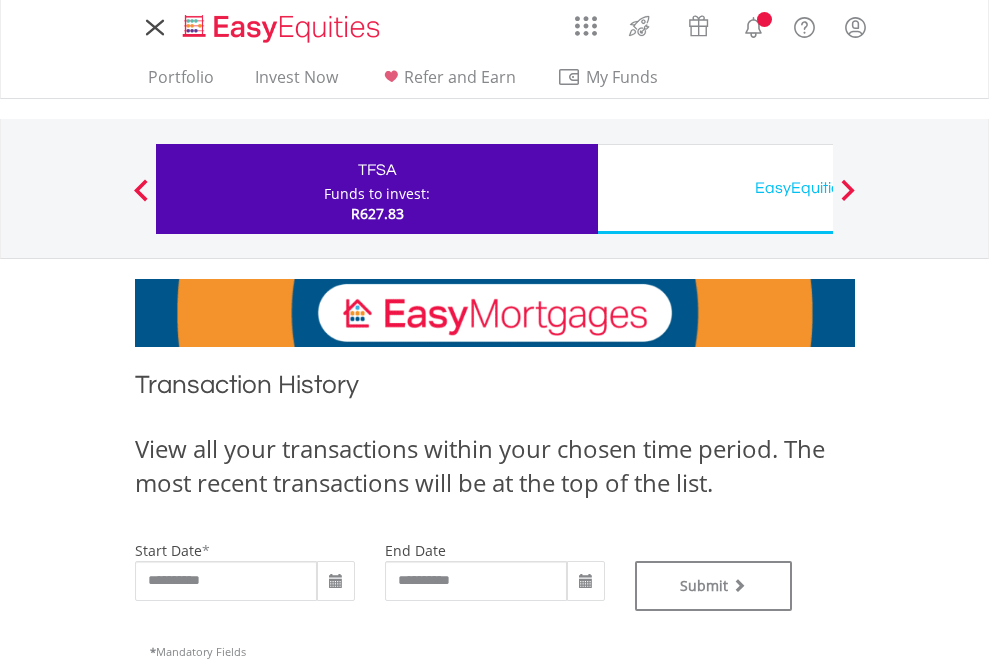 scroll, scrollTop: 0, scrollLeft: 0, axis: both 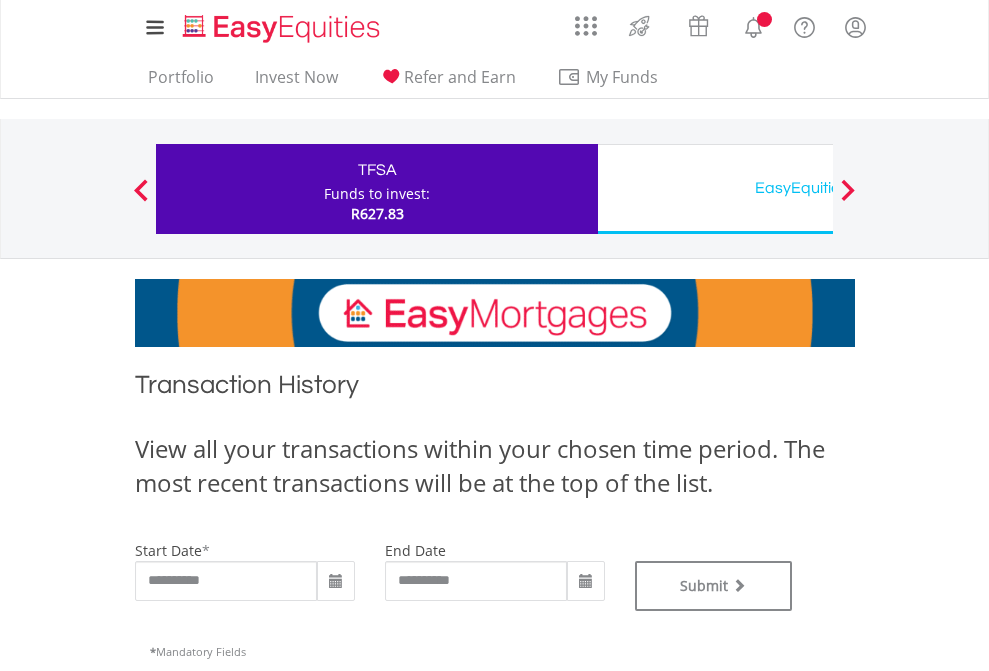 type on "**********" 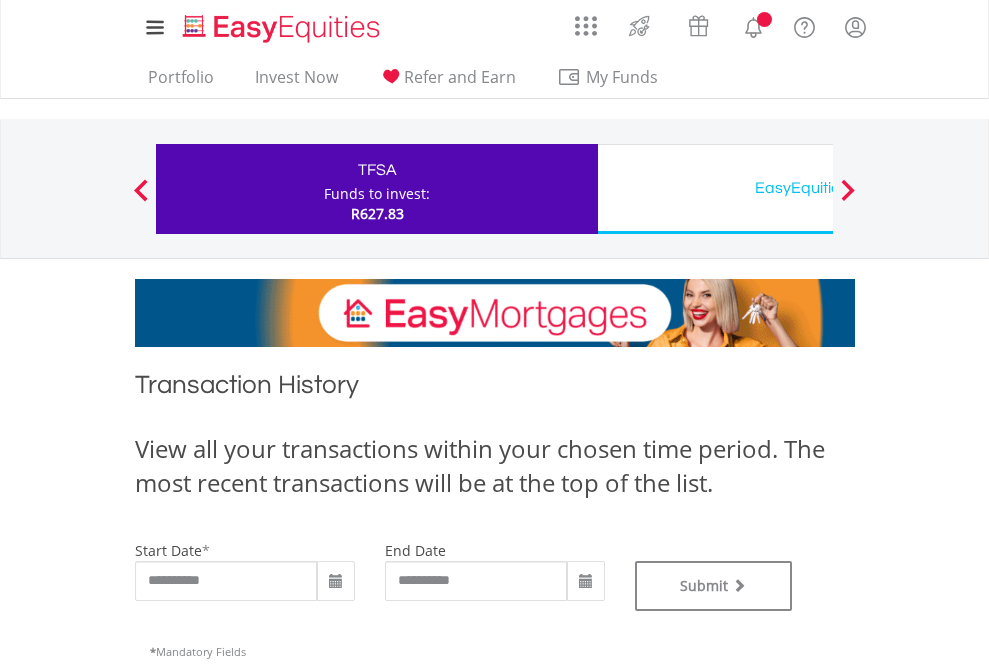 type on "**********" 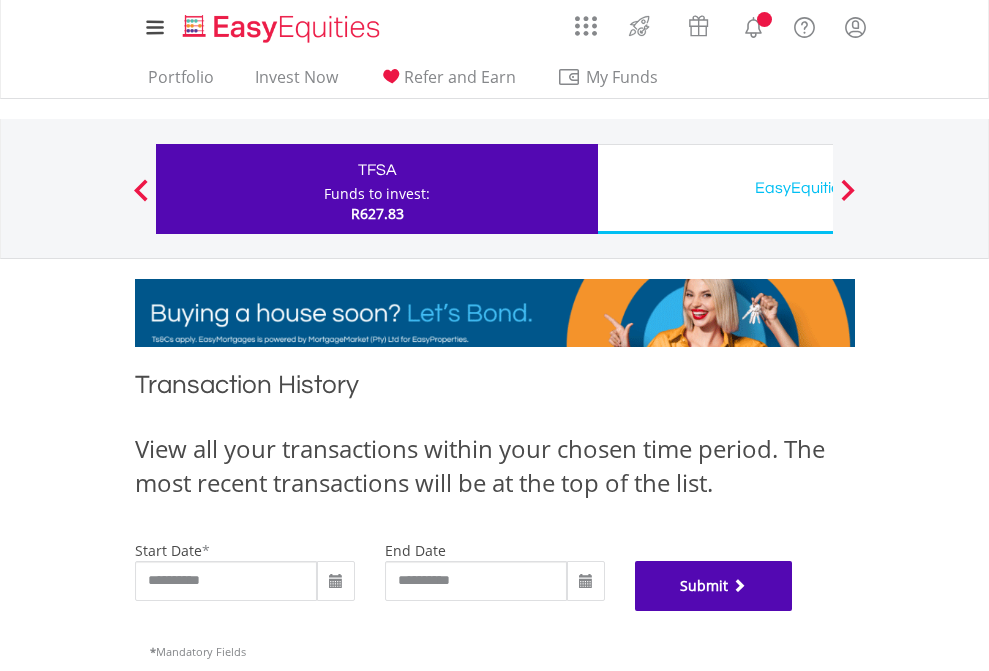 click on "Submit" at bounding box center [714, 586] 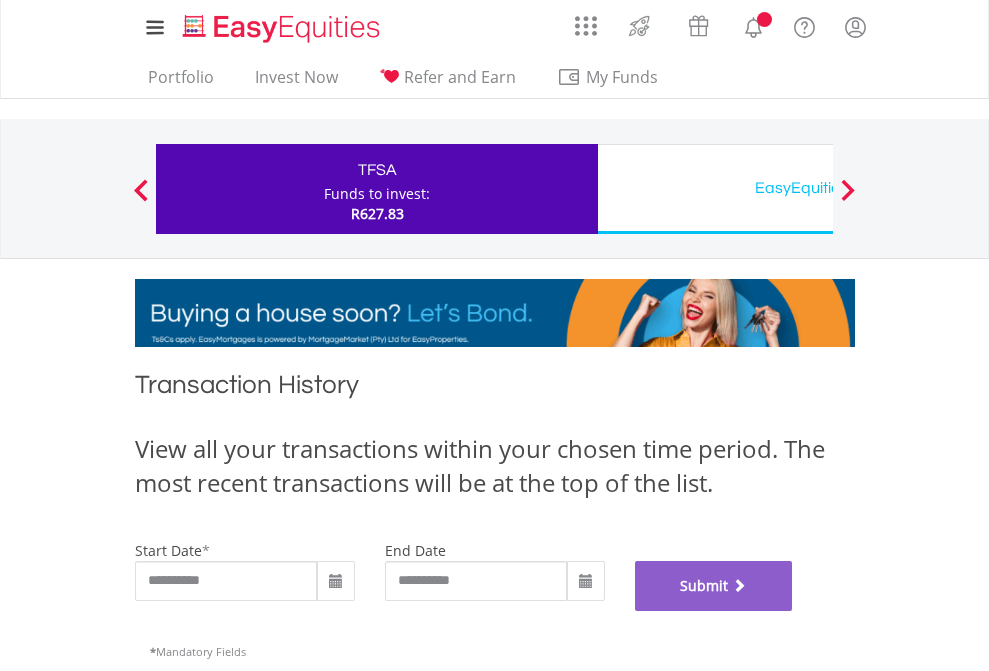 scroll, scrollTop: 811, scrollLeft: 0, axis: vertical 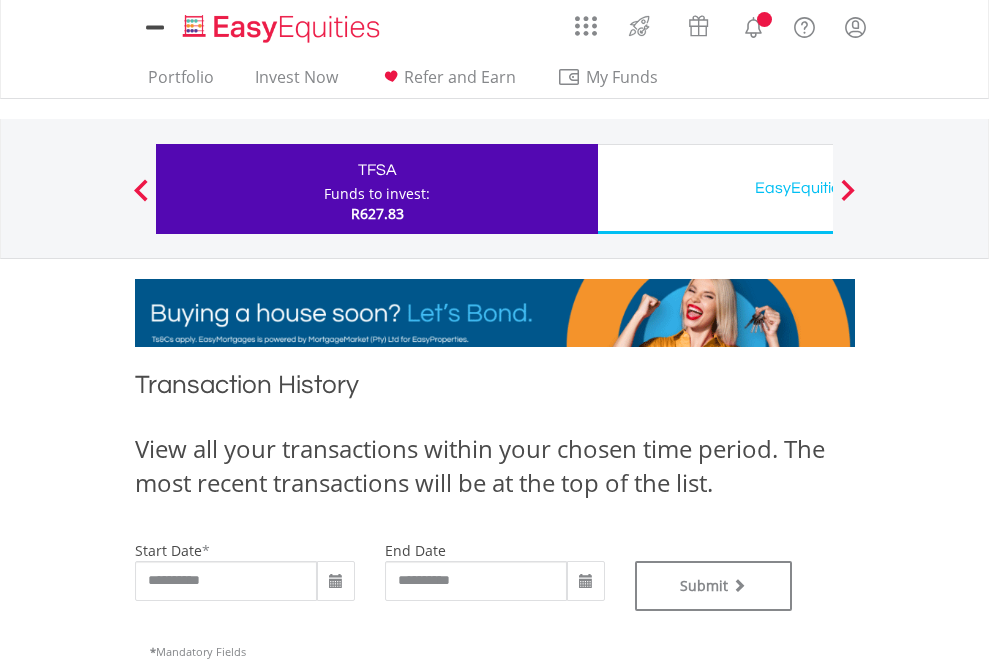 click on "EasyEquities USD" at bounding box center [818, 188] 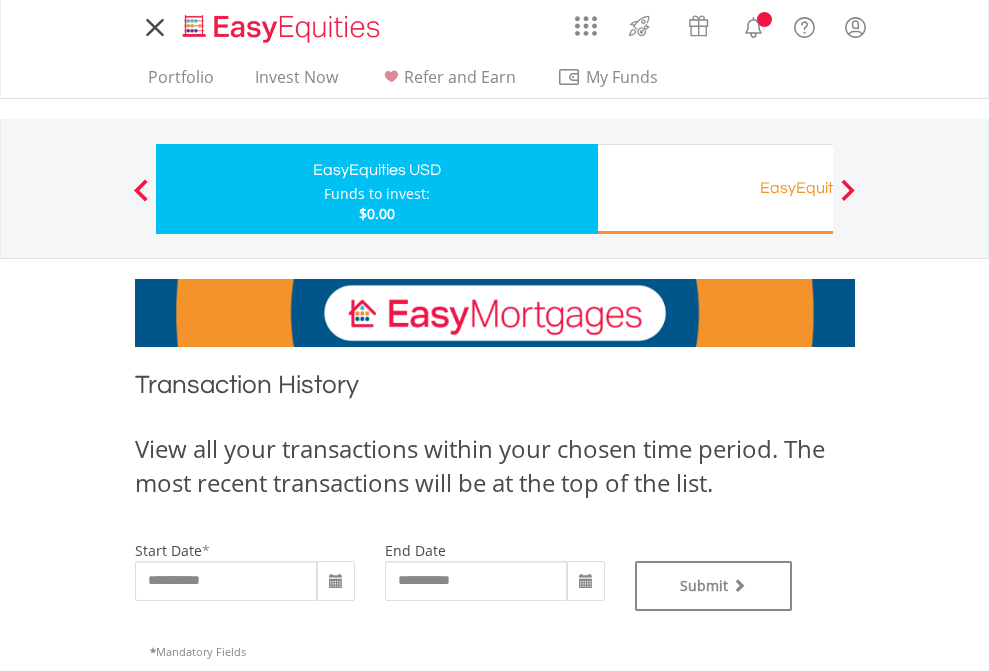 scroll, scrollTop: 0, scrollLeft: 0, axis: both 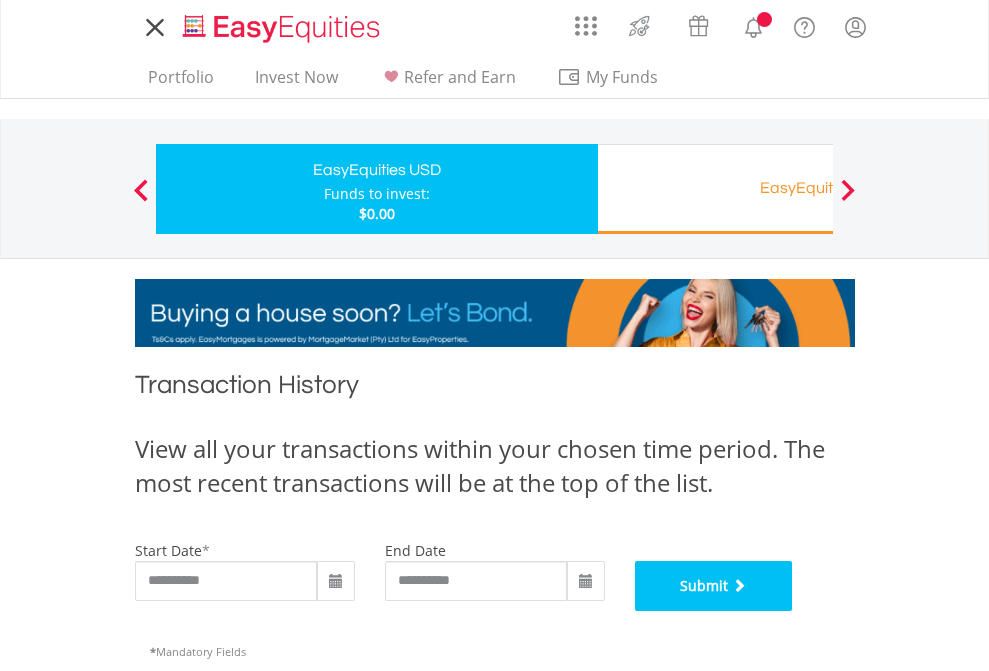 click on "Submit" at bounding box center [714, 586] 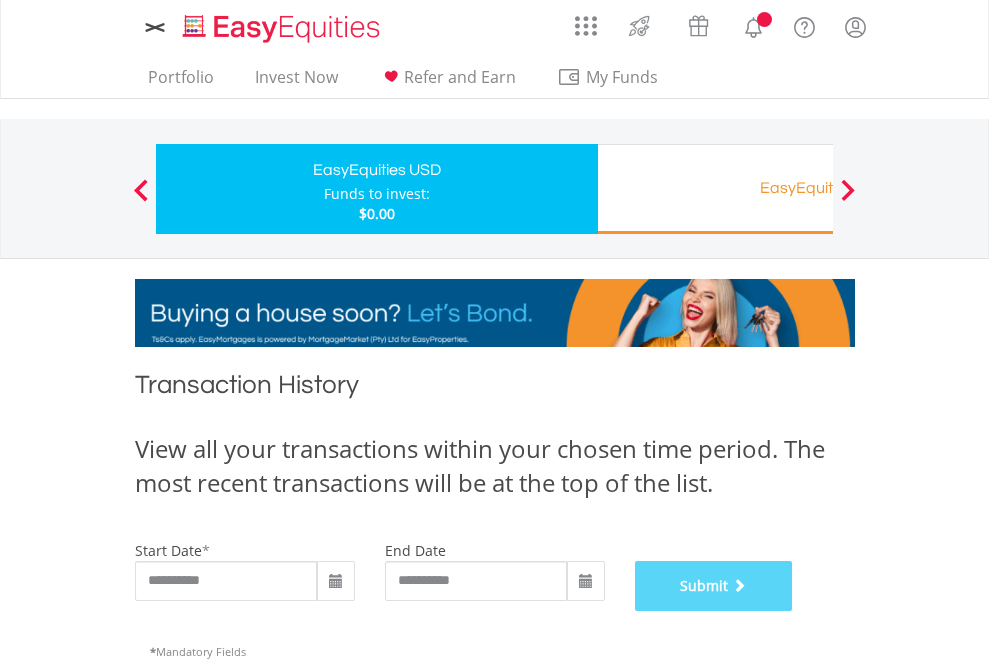 scroll, scrollTop: 811, scrollLeft: 0, axis: vertical 